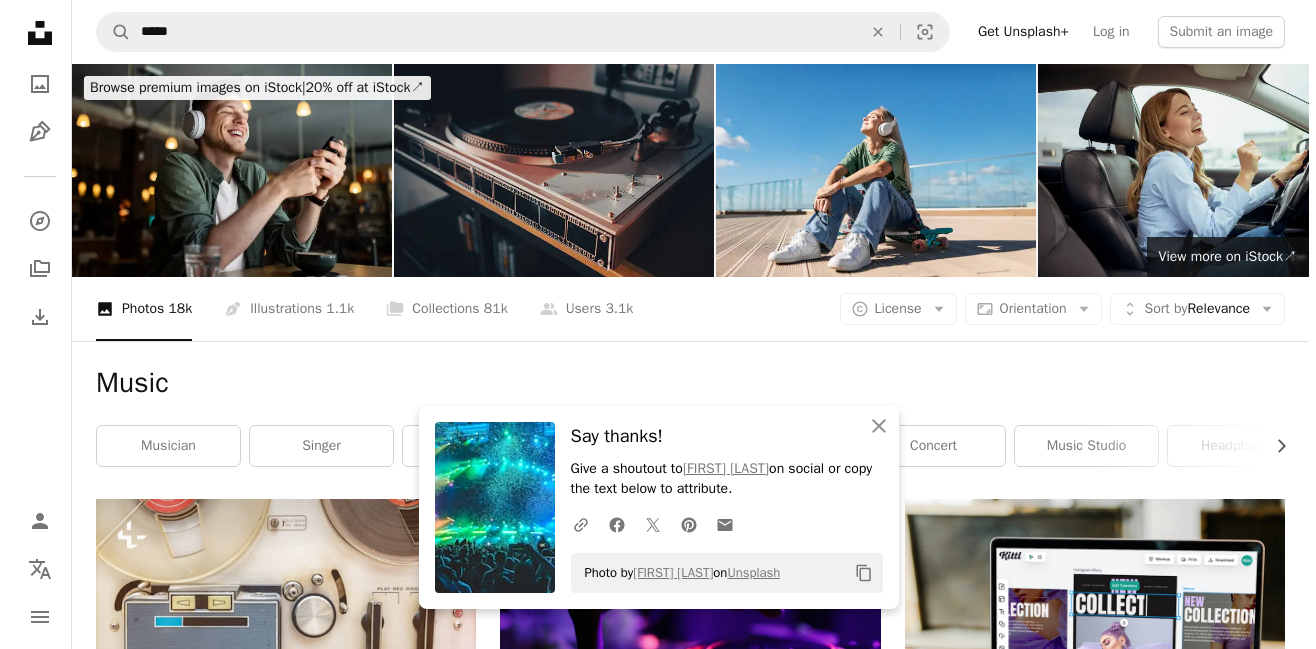 scroll, scrollTop: 803, scrollLeft: 0, axis: vertical 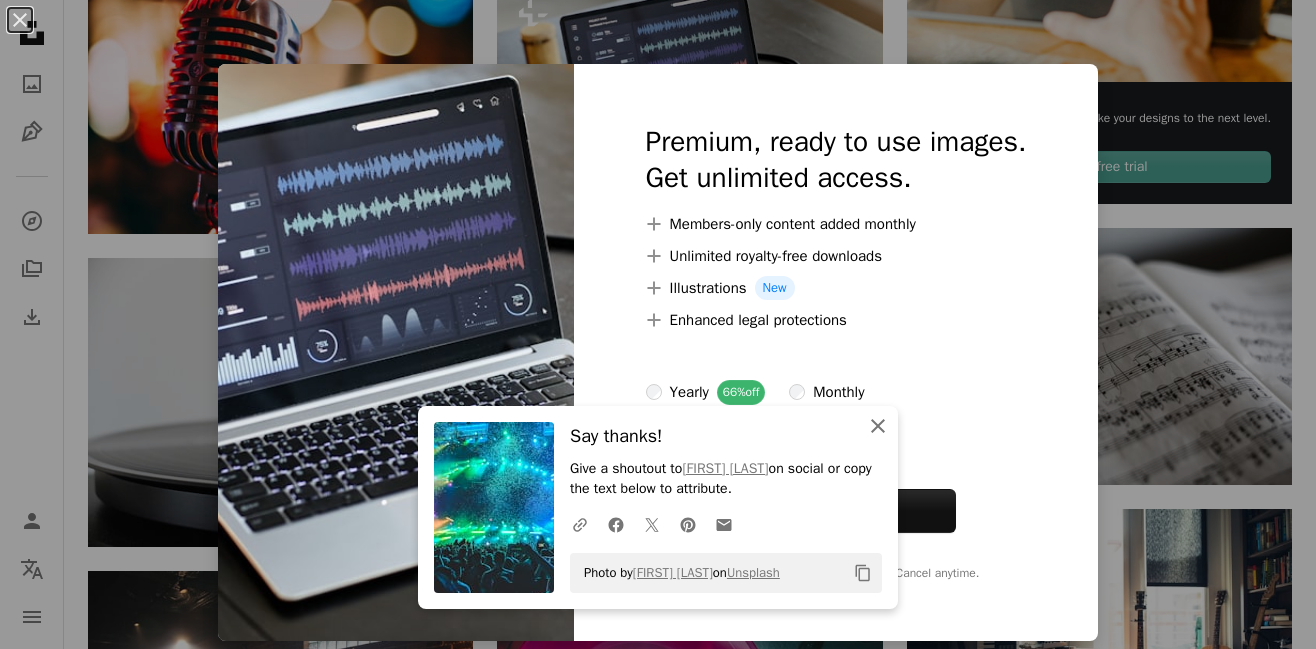 click on "An X shape" 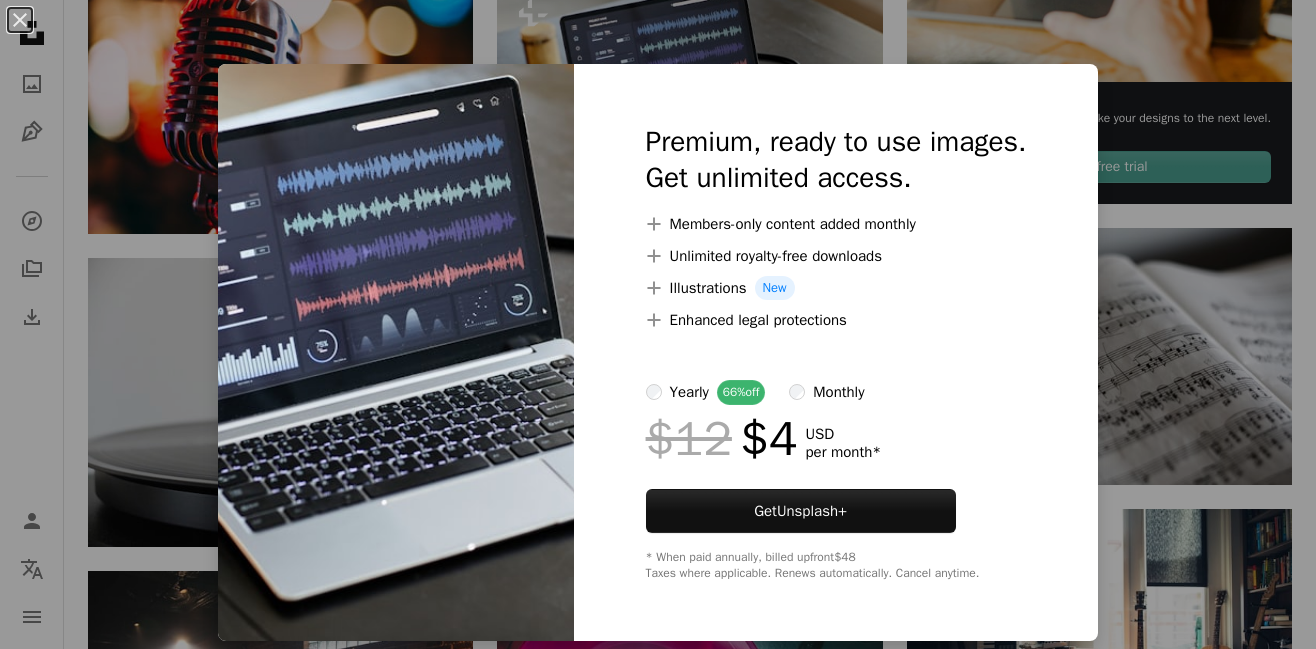 click at bounding box center (396, 352) 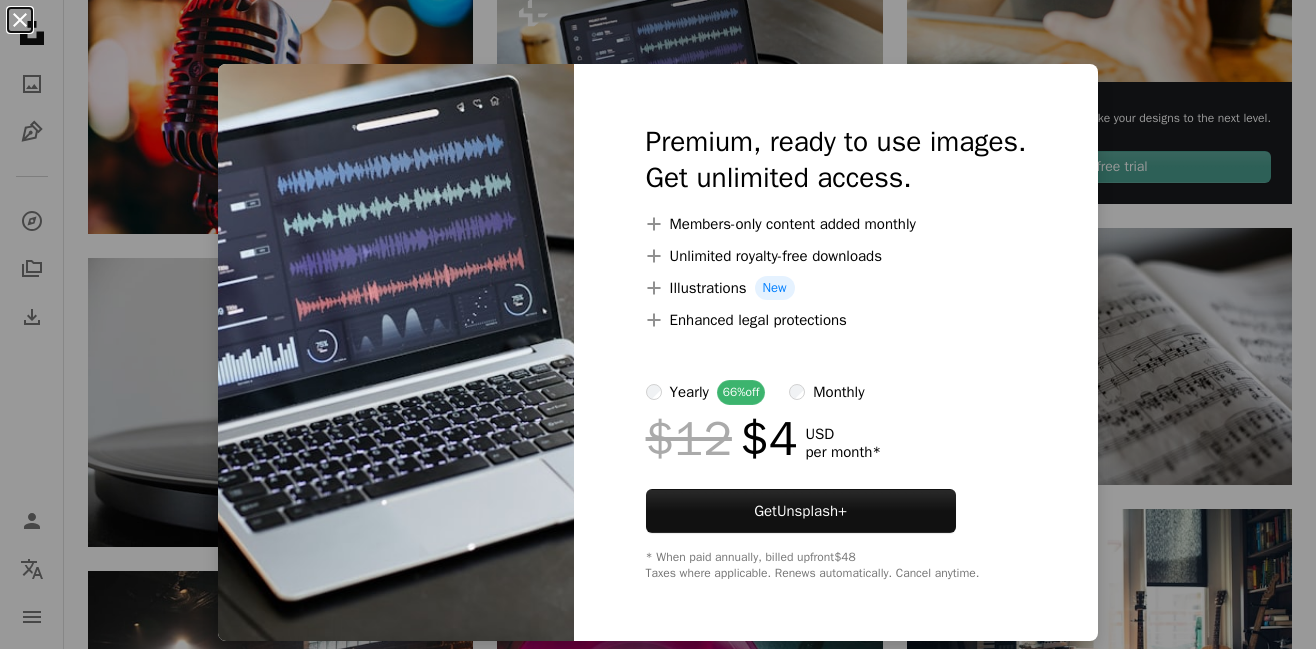 click on "An X shape" at bounding box center (20, 20) 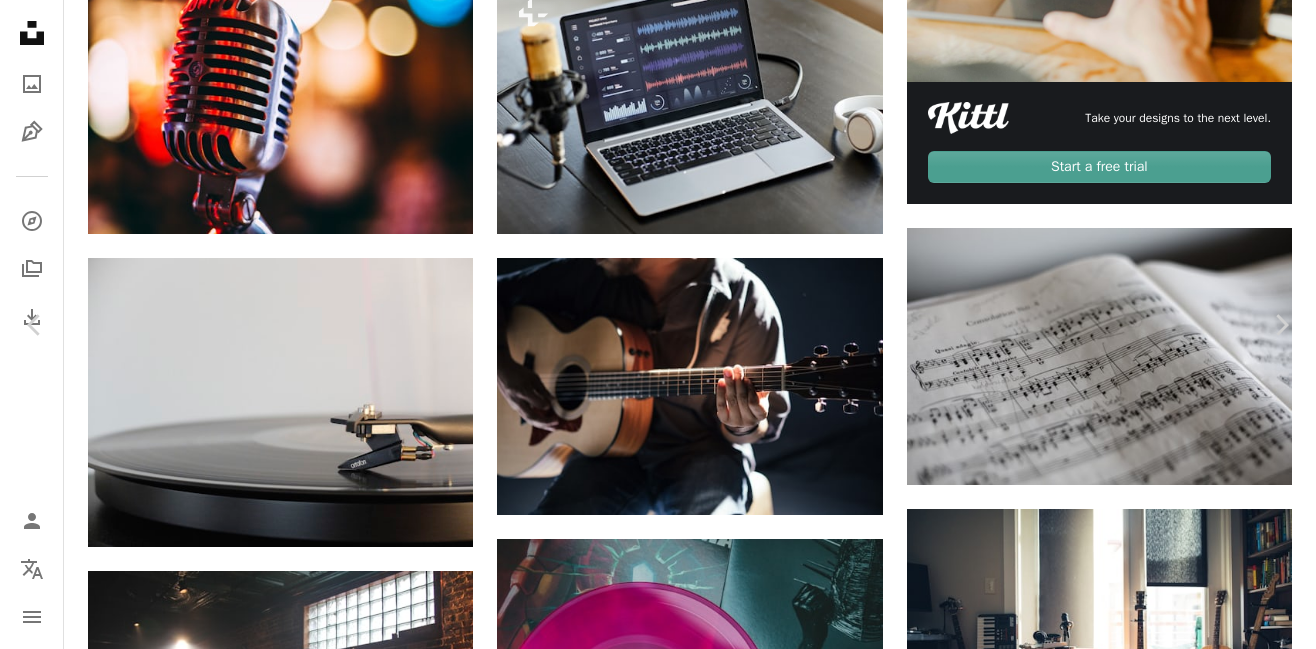 scroll, scrollTop: 850, scrollLeft: 0, axis: vertical 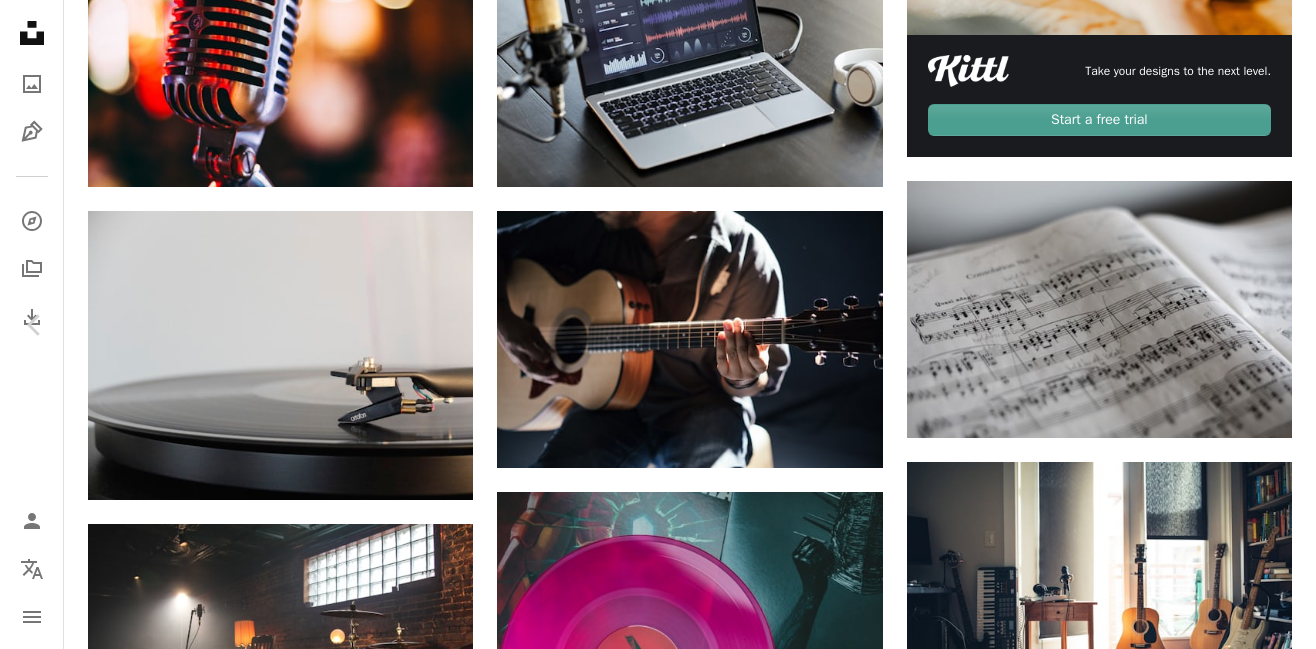 click on "Unsplash logo Unsplash Home A photo Pen Tool A compass A stack of folders Download Person Localization icon navigation menu A magnifying glass ***** An X shape Visual search Get Unsplash+ Log in Submit an image Browse premium images on iStock  |  20% off at iStock  ↗ Browse premium images on iStock 20% off at iStock  ↗ View more  ↗ View more on iStock  ↗ A photo Photos   18k Pen Tool Illustrations   1.1k A stack of folders Collections   81k A group of people Users   3.1k A copyright icon © License Arrow down Aspect ratio Orientation Arrow down Unfold Sort by  Relevance Arrow down Filters Filters Music Chevron right musician singer piano guitar concert music studio headphones music festival music notes listening to music music therapy Plus sign for Unsplash+ A heart A plus sign Getty Images For  Unsplash+ A lock Download A heart A plus sign [FIRST] [LAST] Available for hire A checkmark inside of a circle Arrow pointing down A heart A plus sign [FIRST] [LAST] Arrow pointing down A heart A heart" at bounding box center (658, 2236) 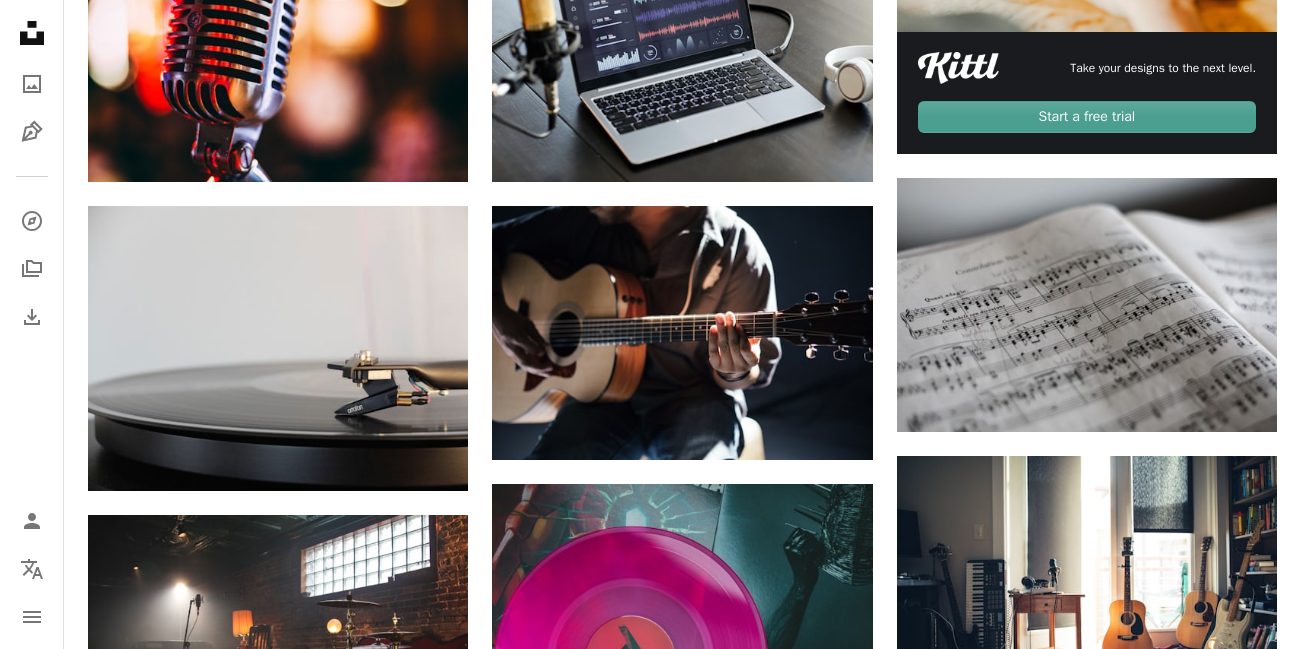 scroll, scrollTop: 886, scrollLeft: 0, axis: vertical 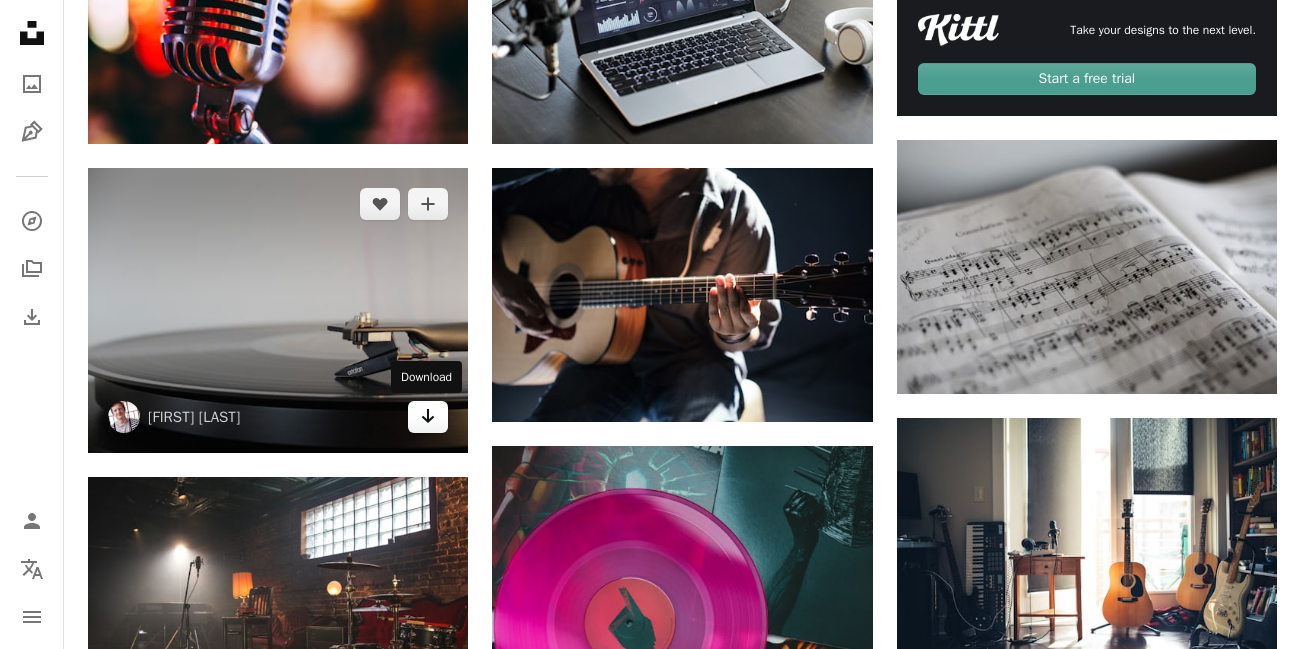 click on "Arrow pointing down" 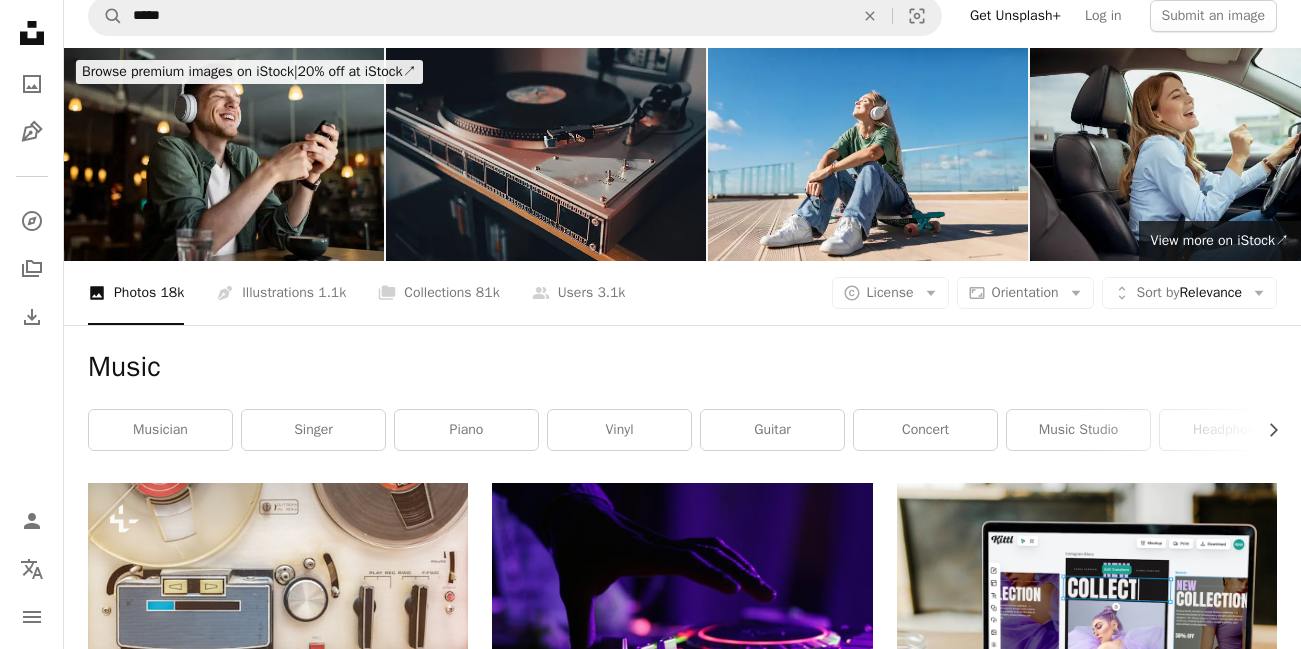scroll, scrollTop: 0, scrollLeft: 0, axis: both 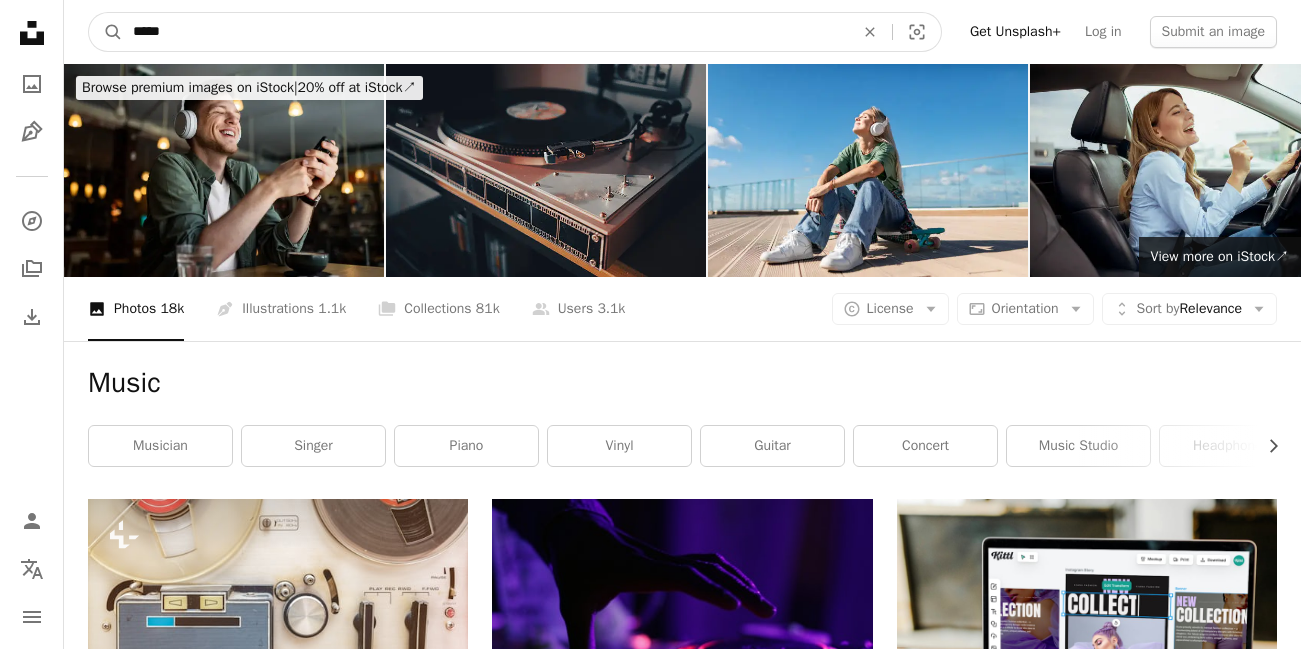 click on "*****" at bounding box center (485, 32) 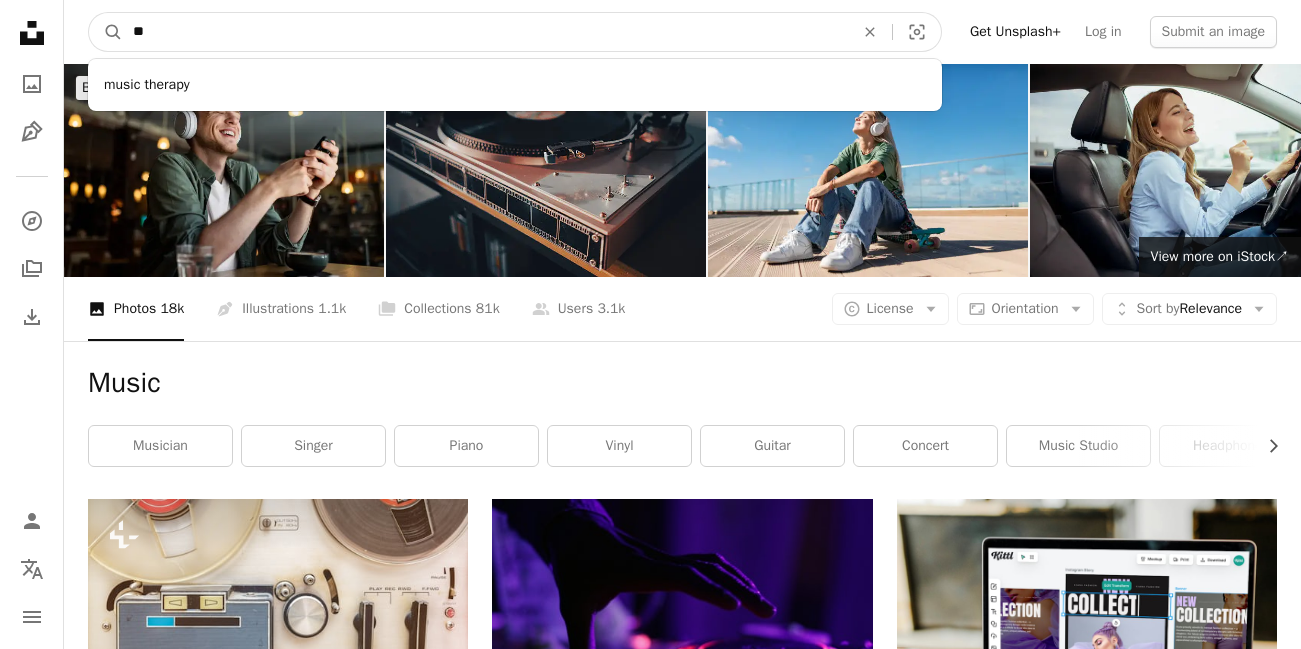 type on "*" 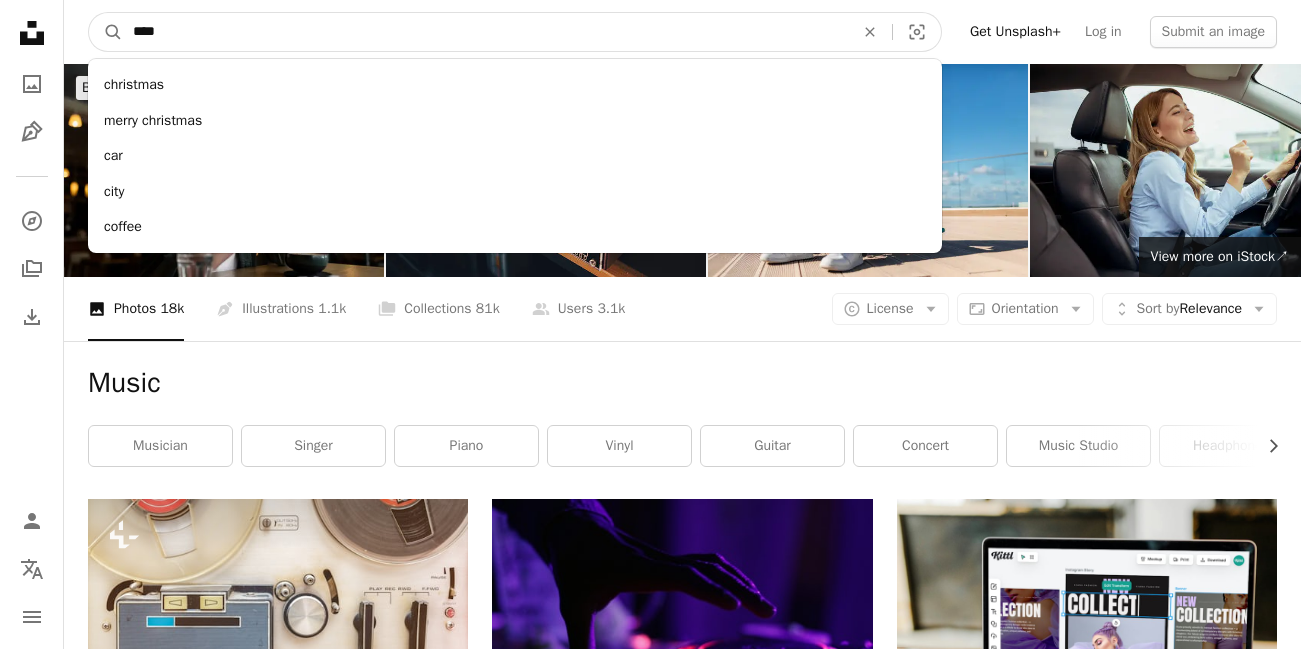 type on "****" 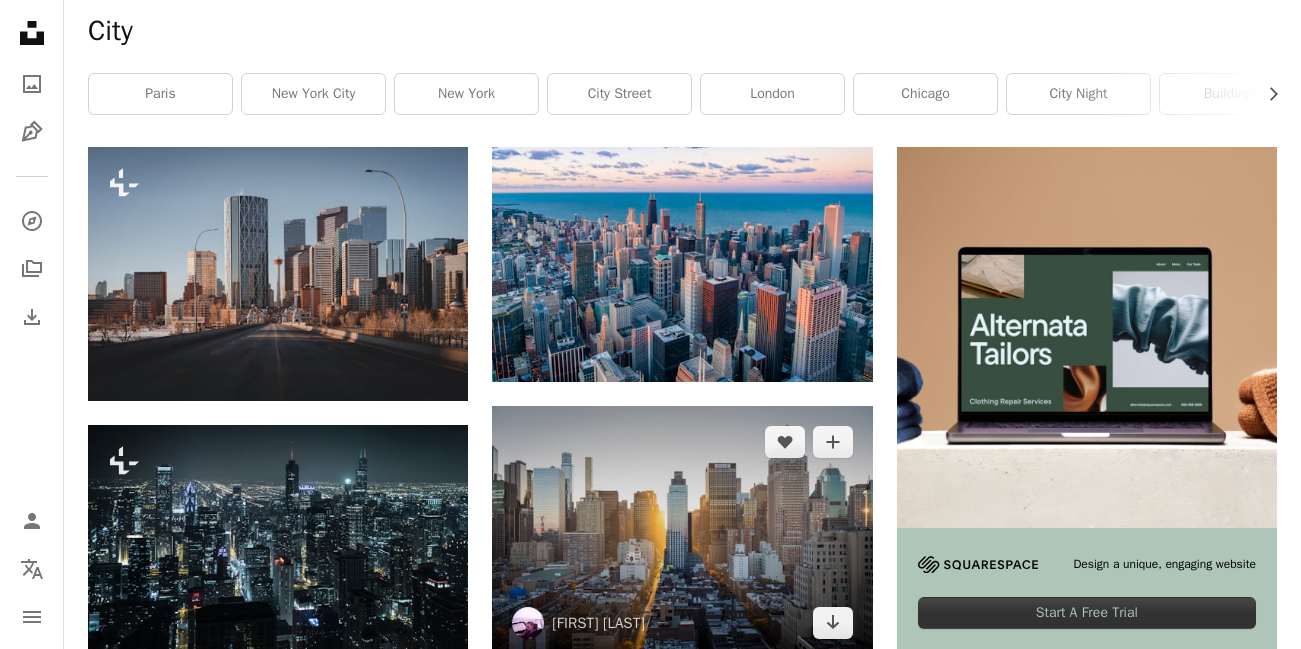 scroll, scrollTop: 357, scrollLeft: 0, axis: vertical 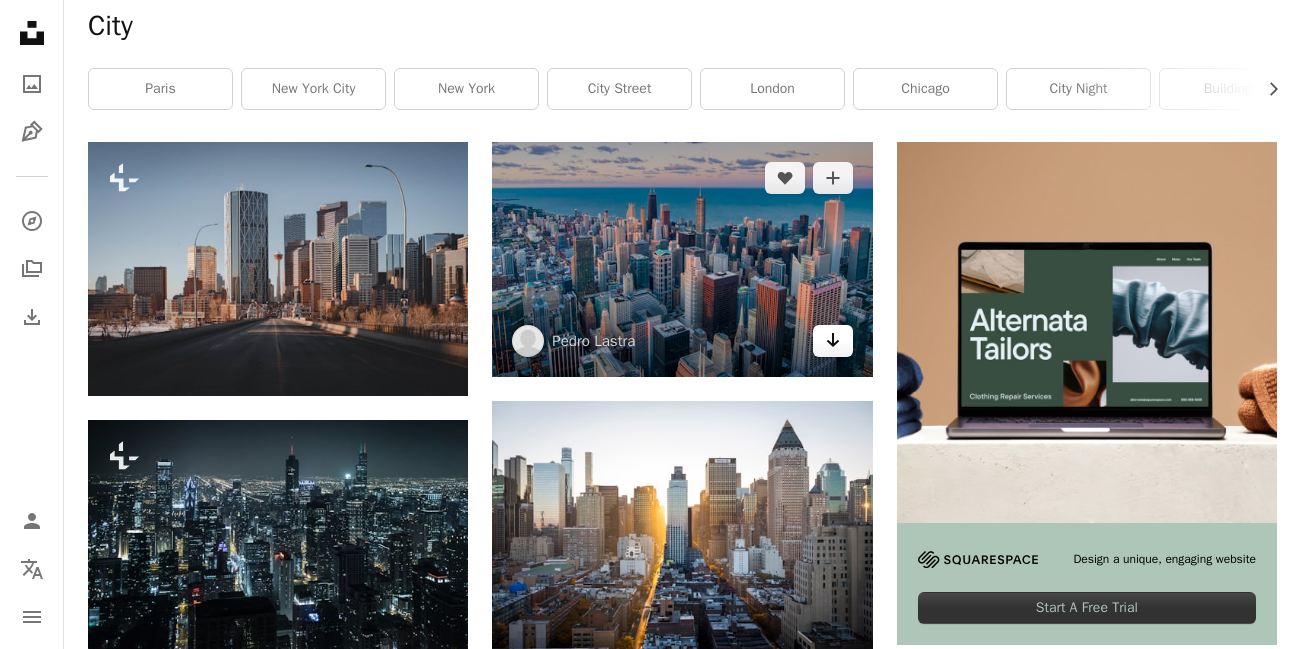 click on "Arrow pointing down" 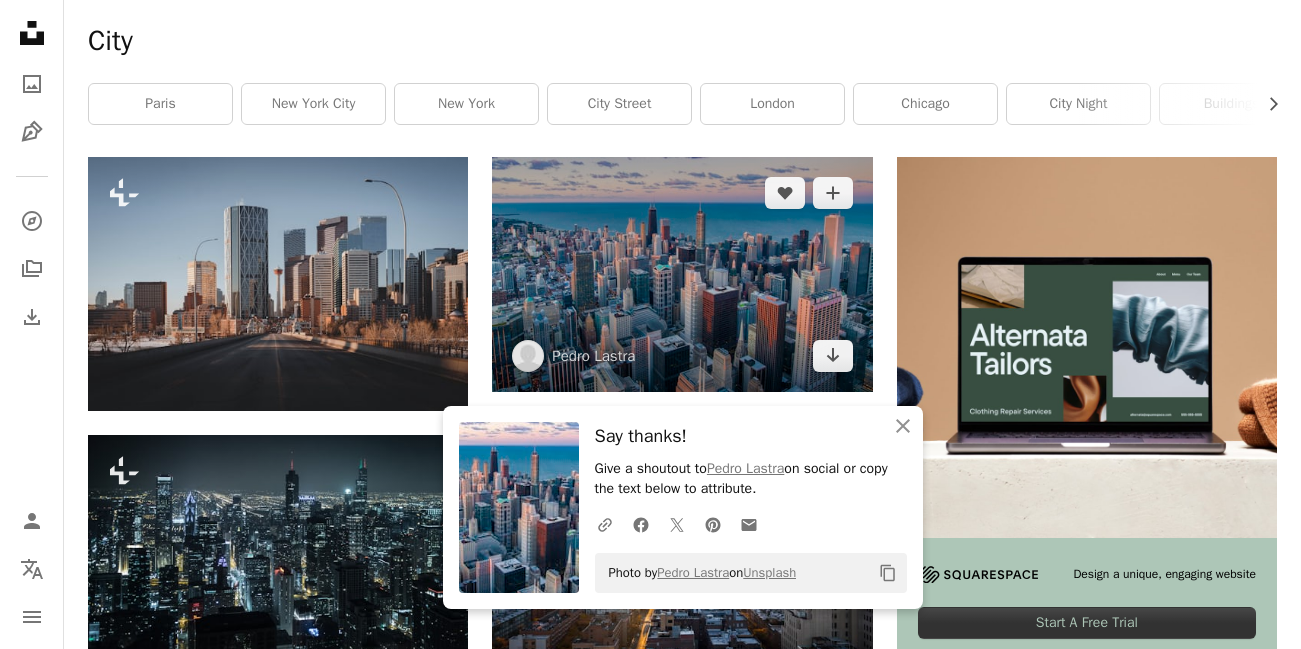 scroll, scrollTop: 0, scrollLeft: 0, axis: both 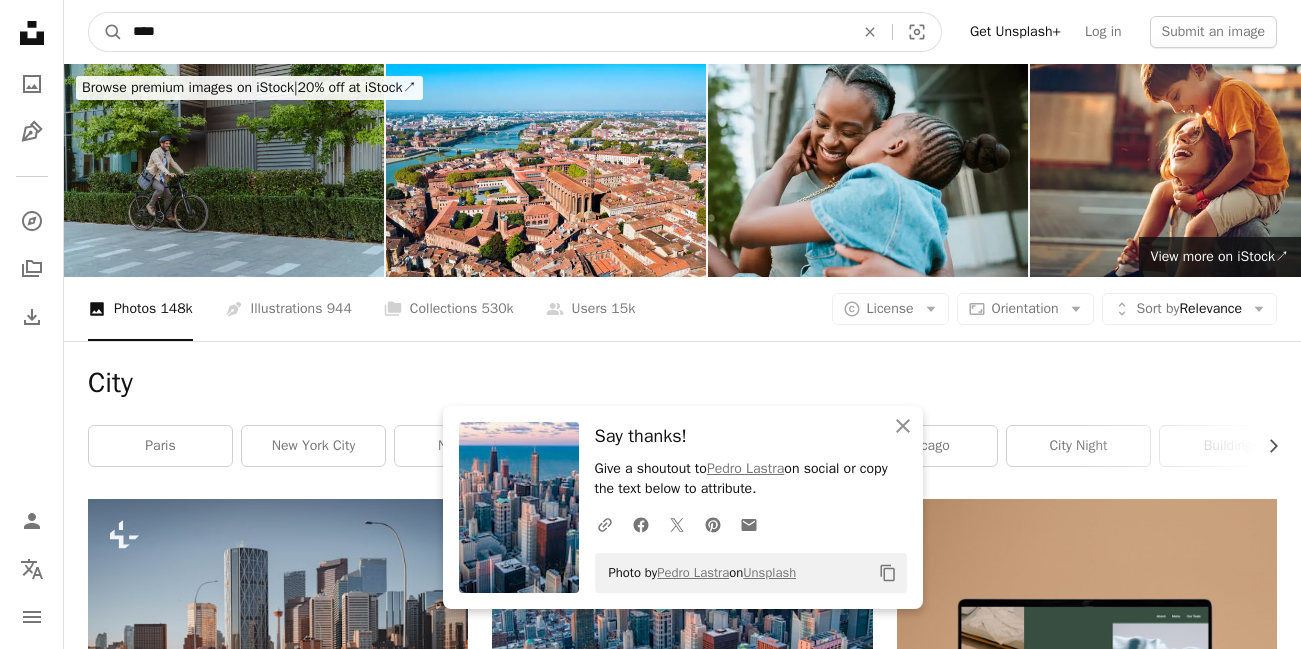 click on "****" at bounding box center (485, 32) 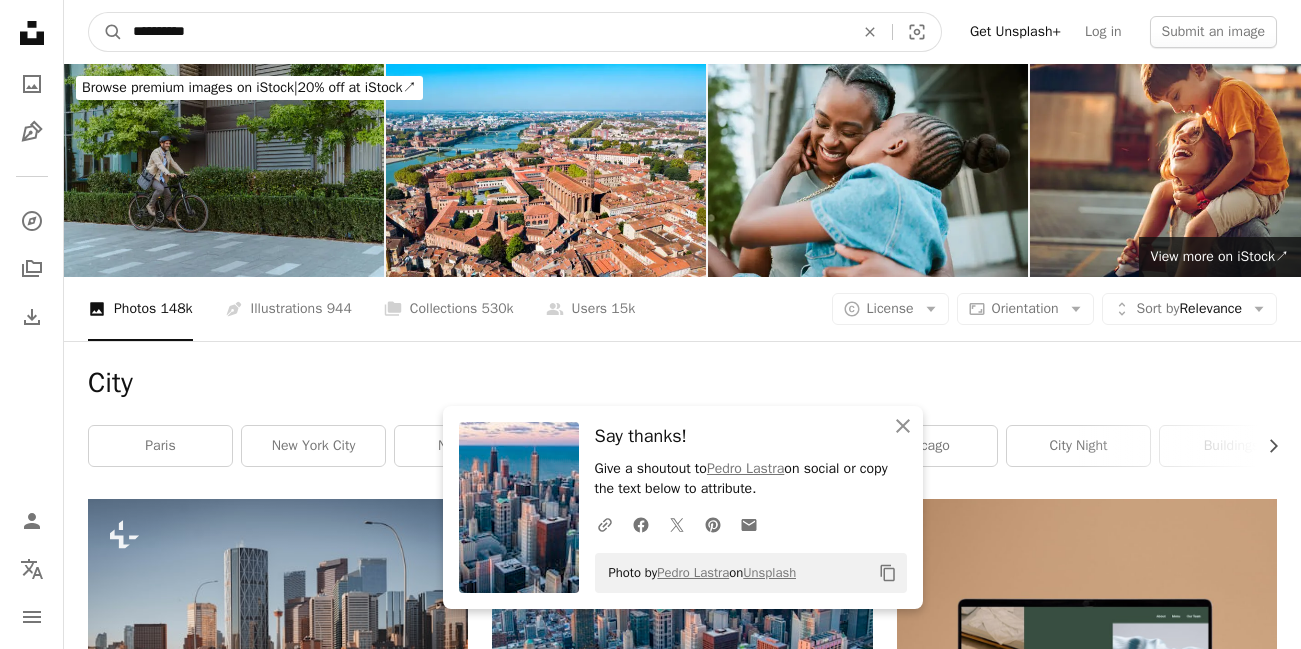 type on "**********" 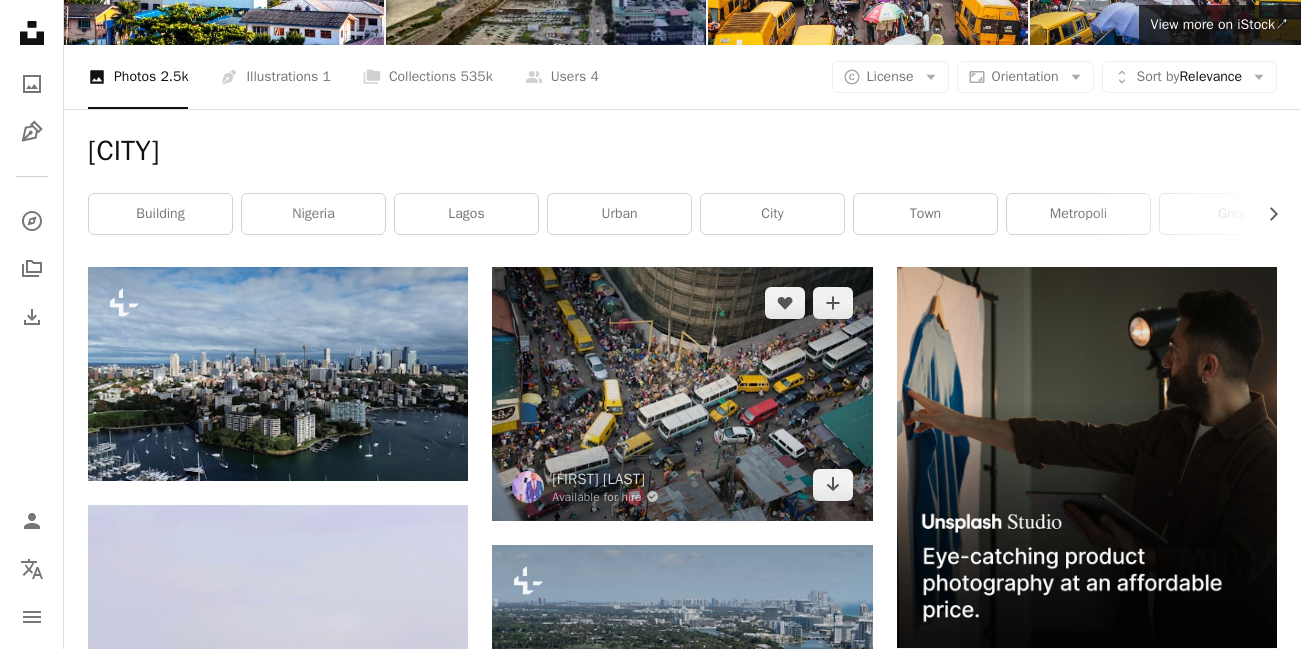 scroll, scrollTop: 0, scrollLeft: 0, axis: both 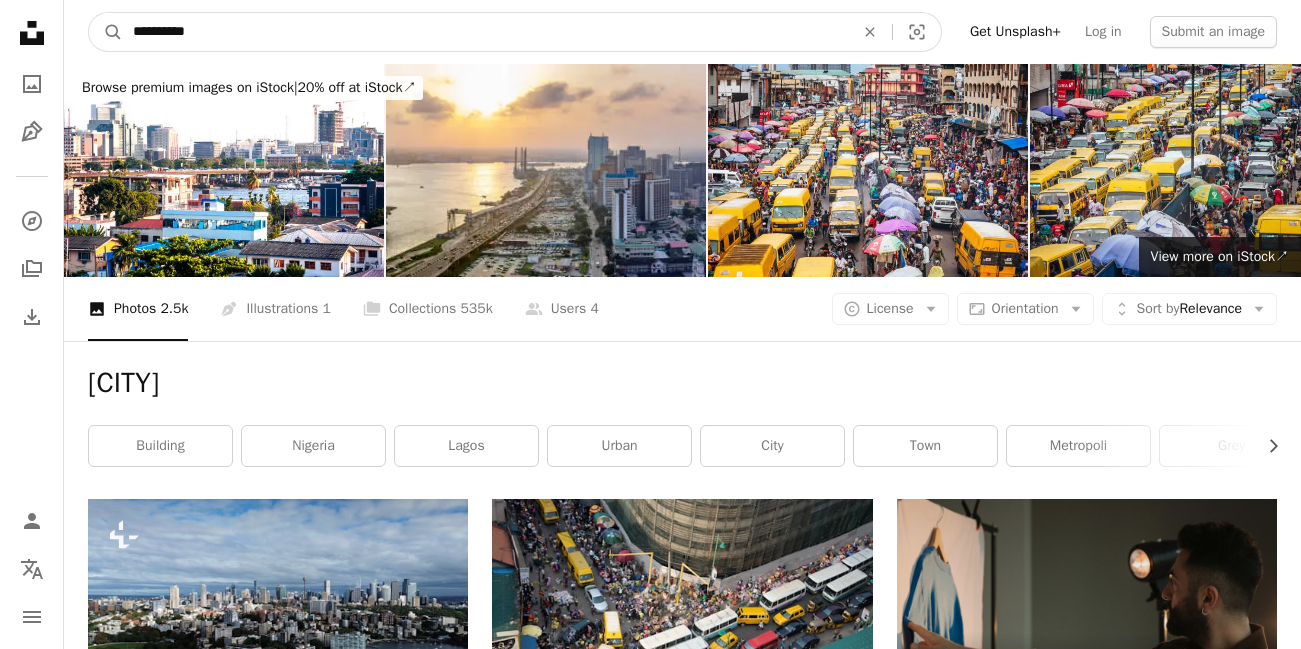 click on "**********" at bounding box center (485, 32) 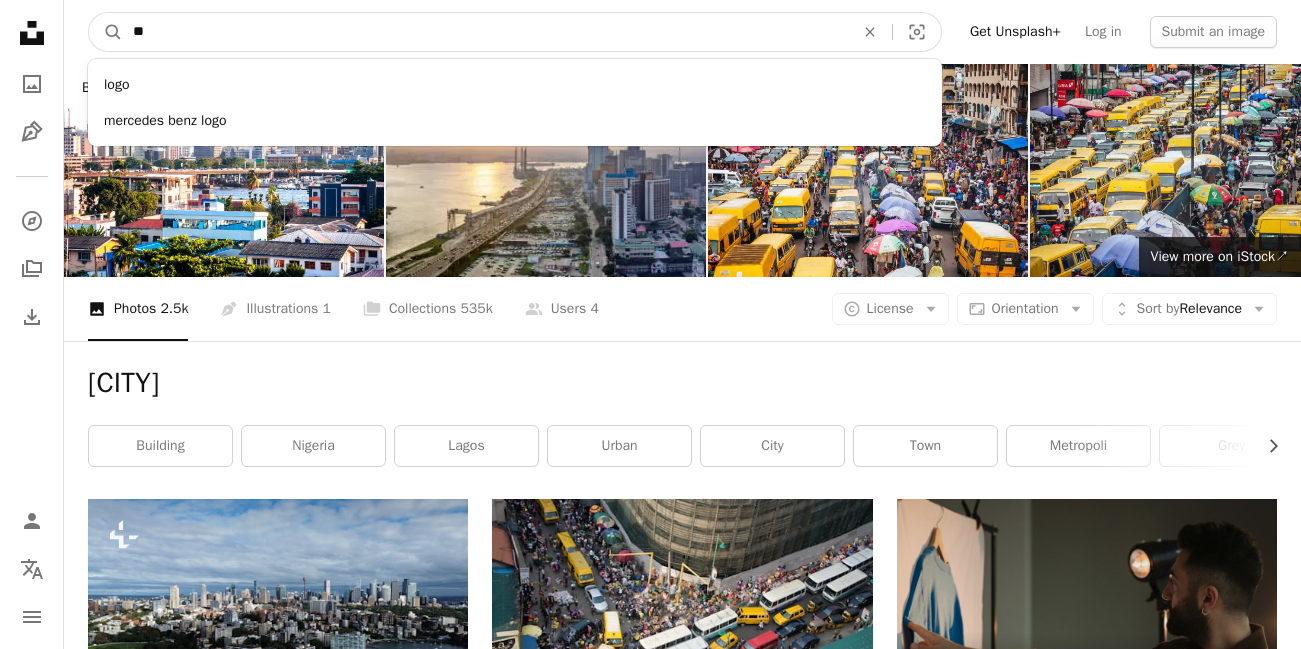 type on "*" 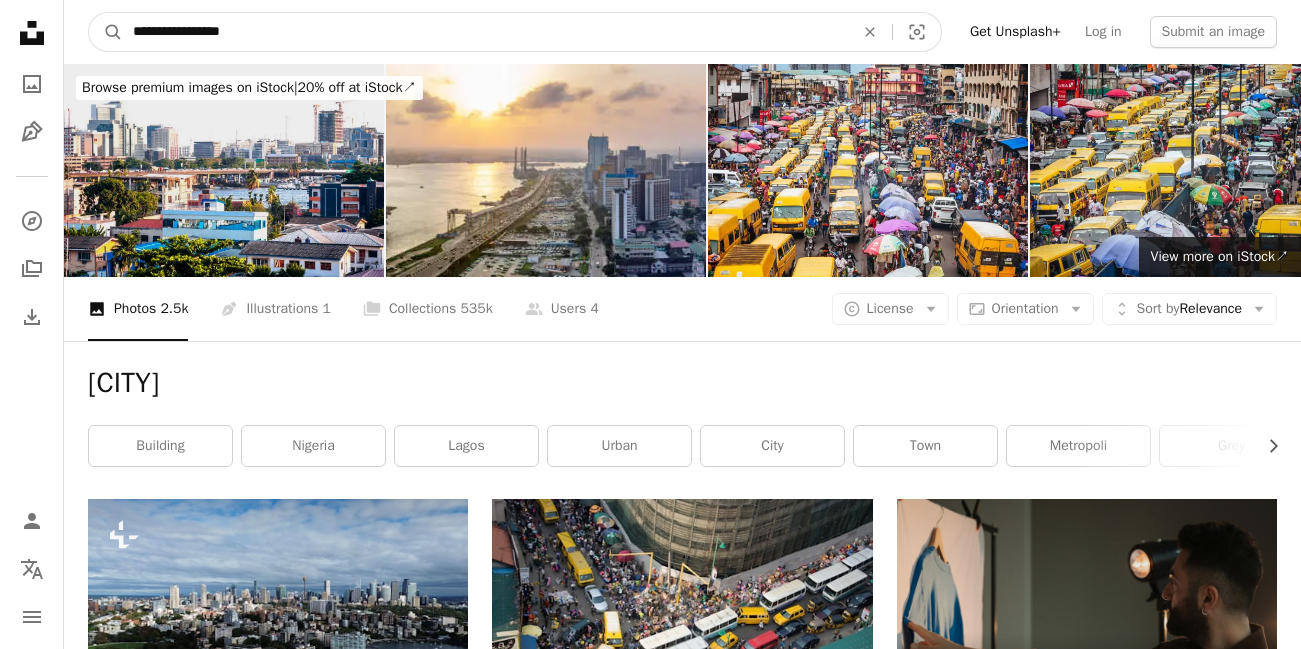 type on "**********" 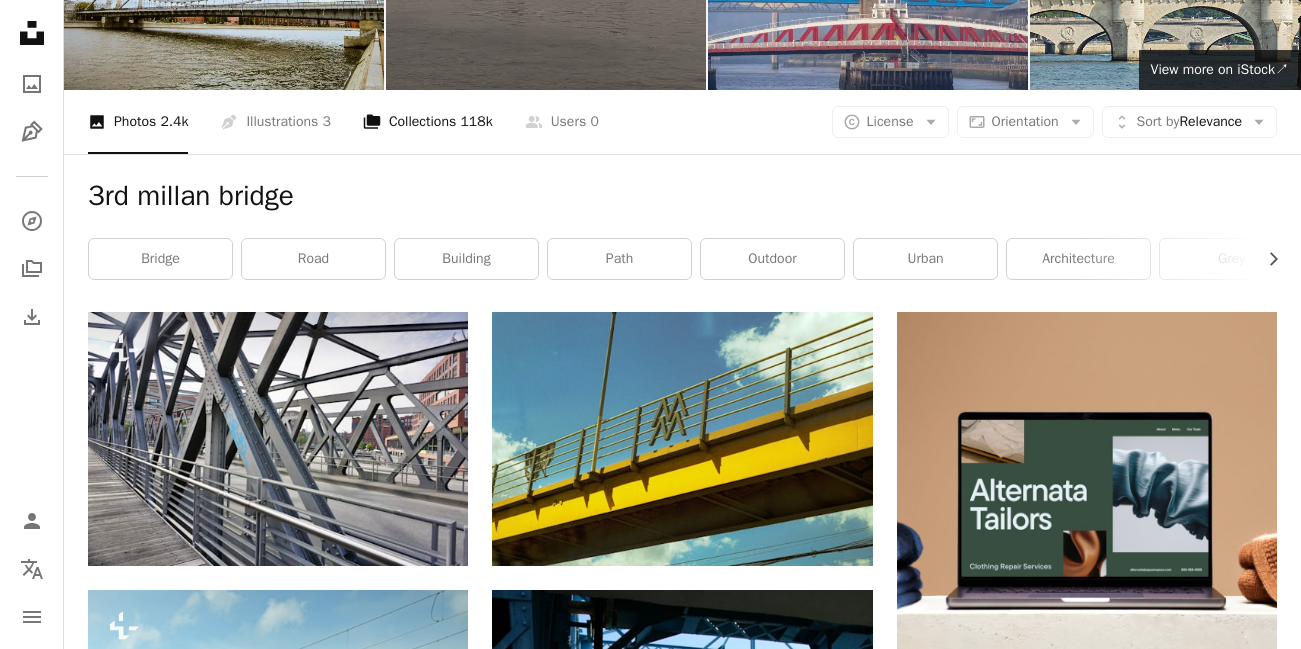 scroll, scrollTop: 0, scrollLeft: 0, axis: both 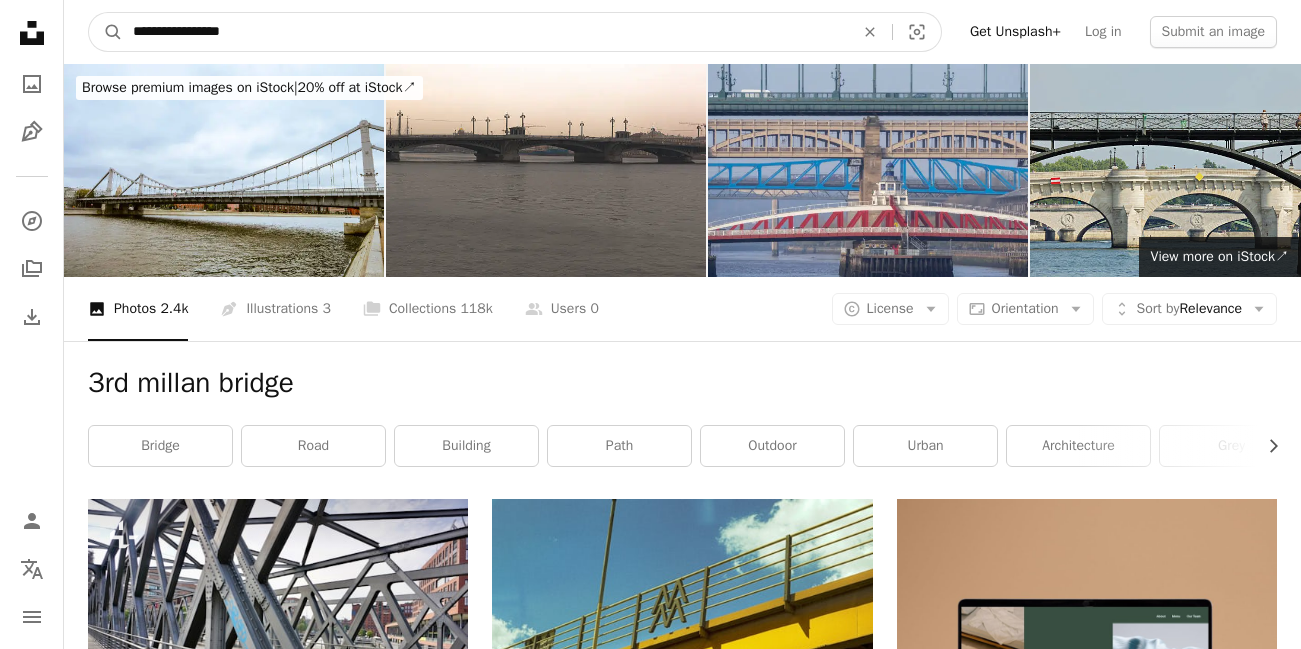 click on "**********" at bounding box center (485, 32) 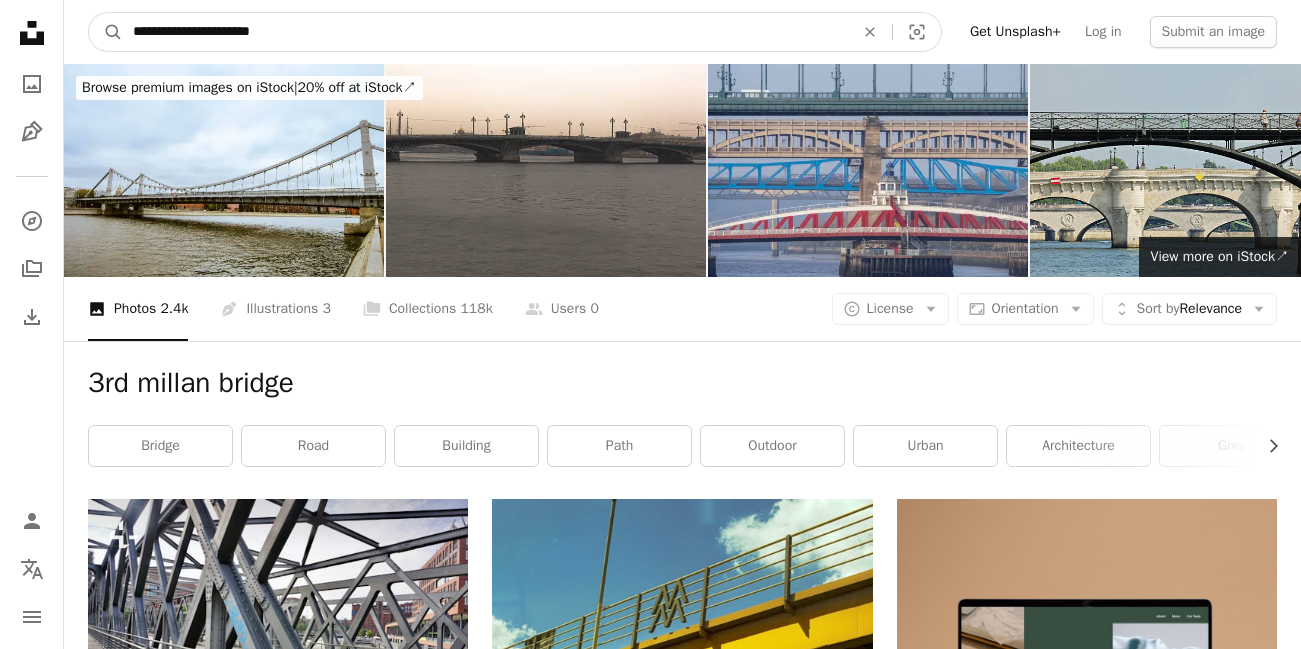 type on "**********" 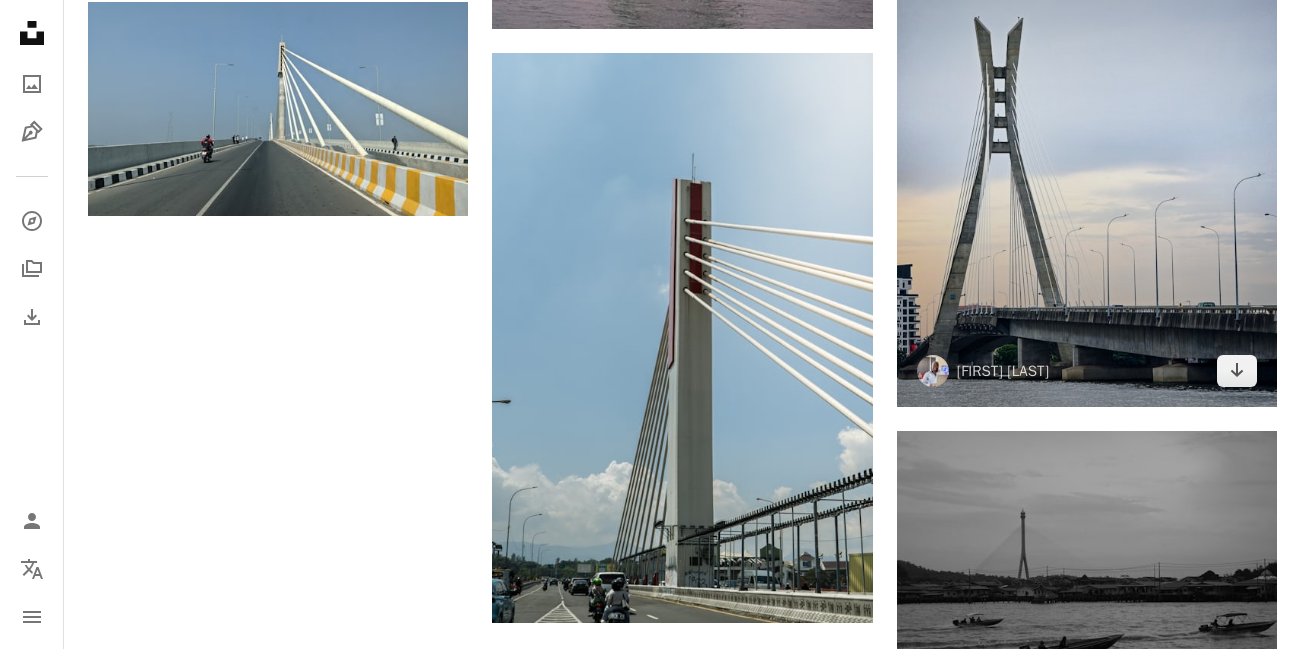 scroll, scrollTop: 2768, scrollLeft: 0, axis: vertical 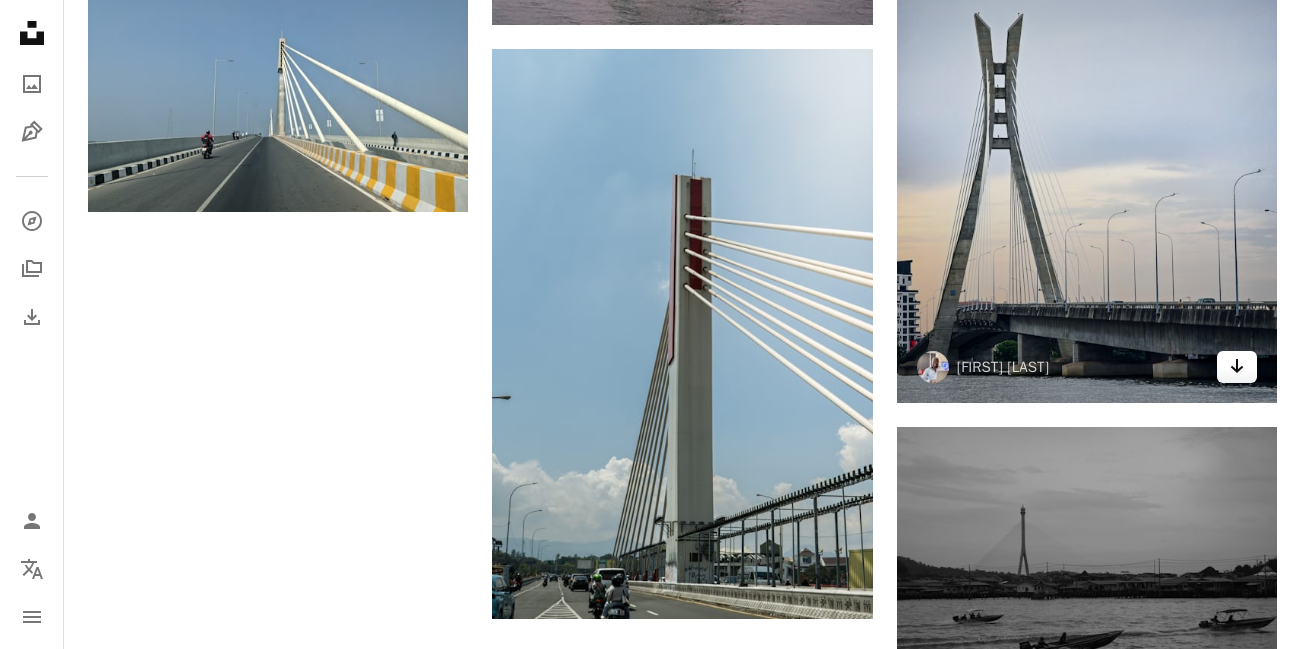 click on "Arrow pointing down" 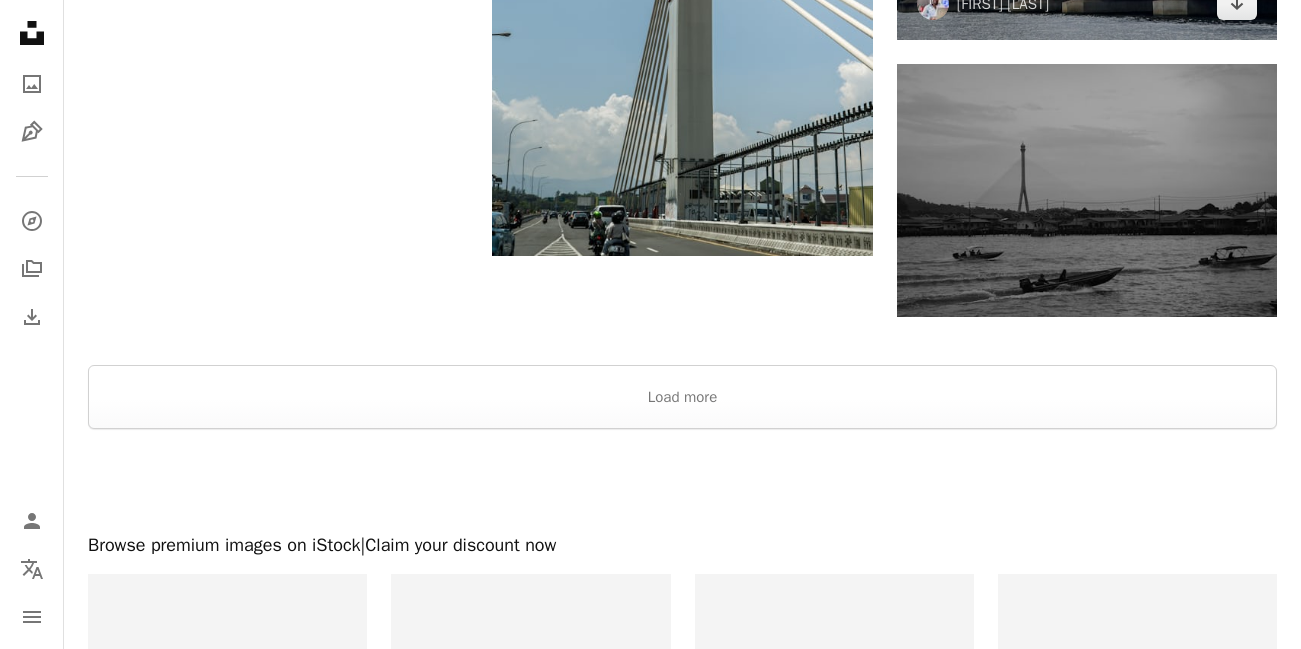 scroll, scrollTop: 3683, scrollLeft: 0, axis: vertical 